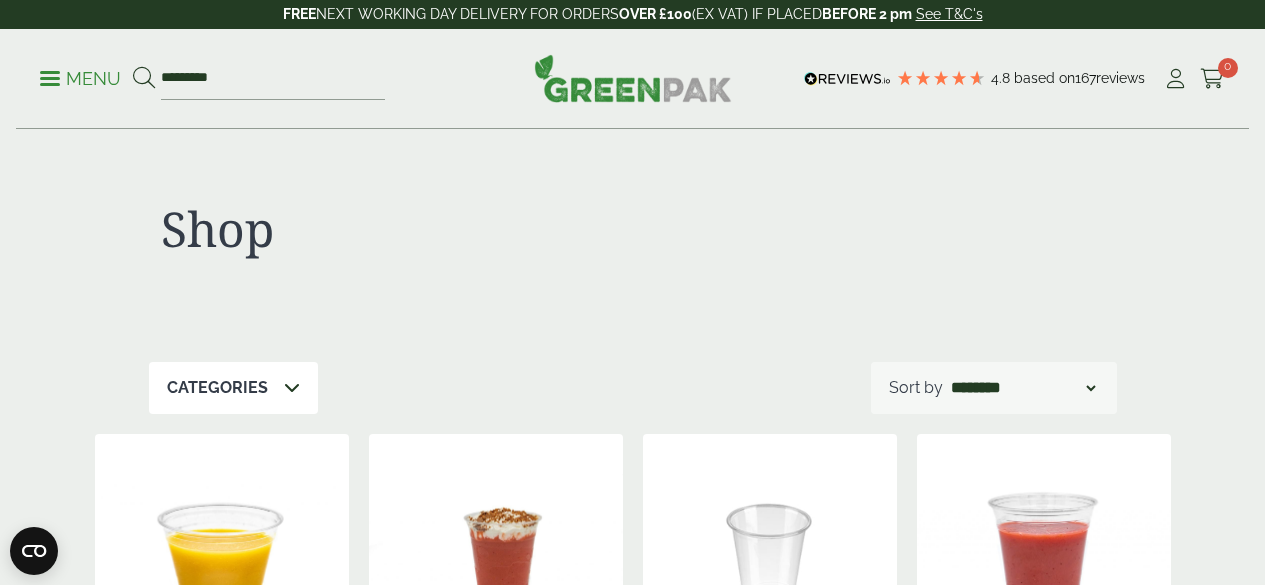 scroll, scrollTop: 0, scrollLeft: 0, axis: both 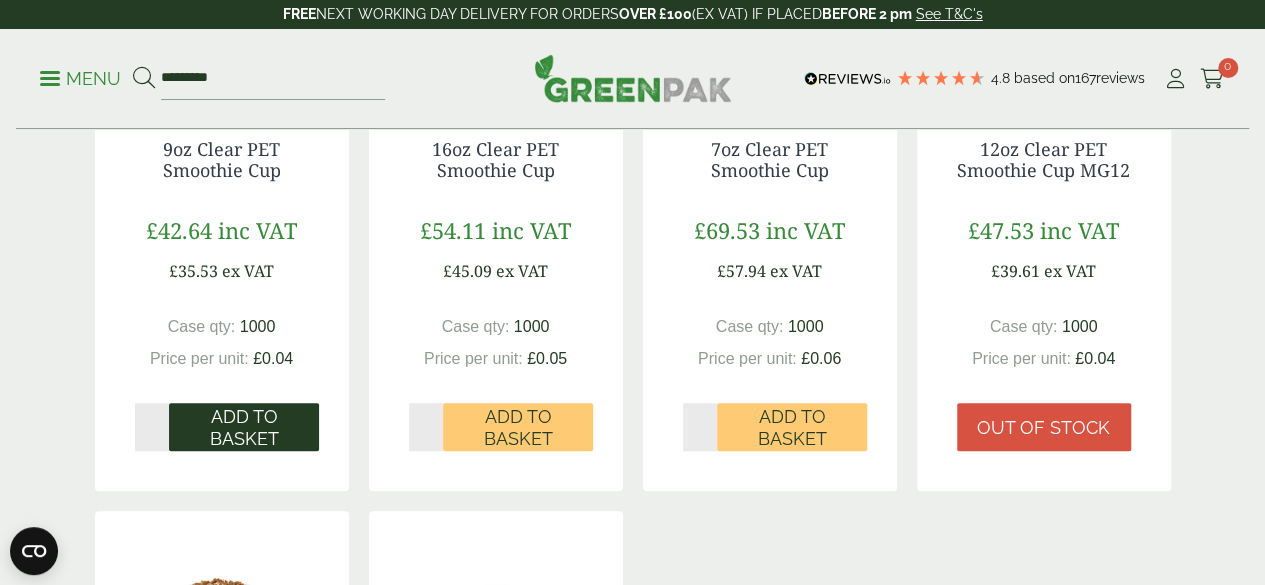click on "Add to Basket" at bounding box center [244, 427] 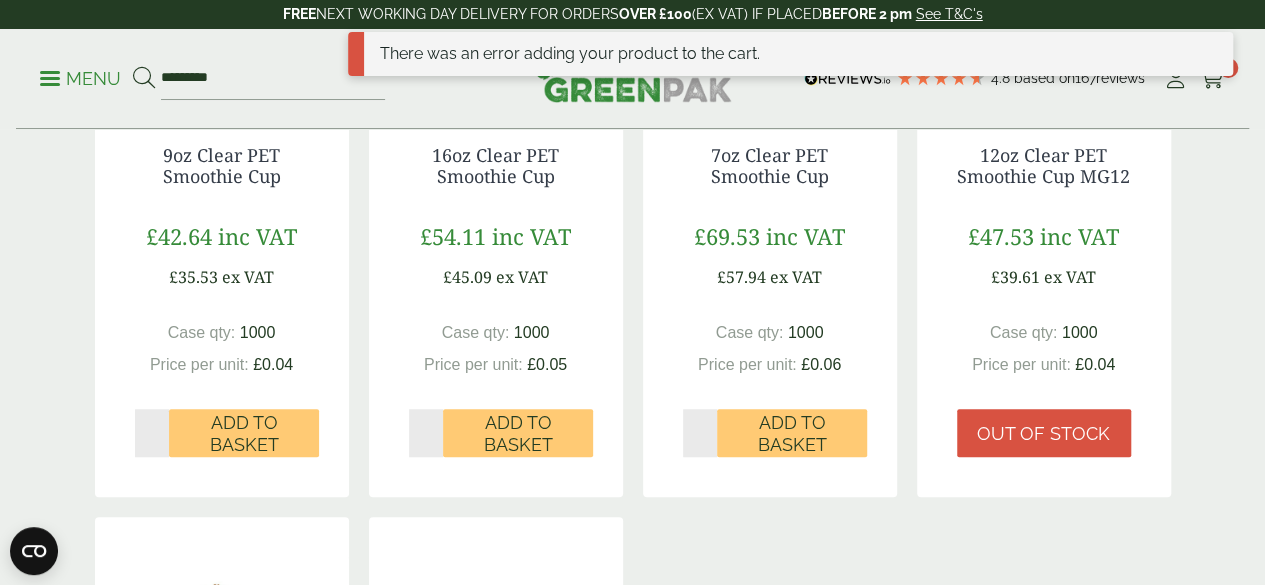 scroll, scrollTop: 601, scrollLeft: 0, axis: vertical 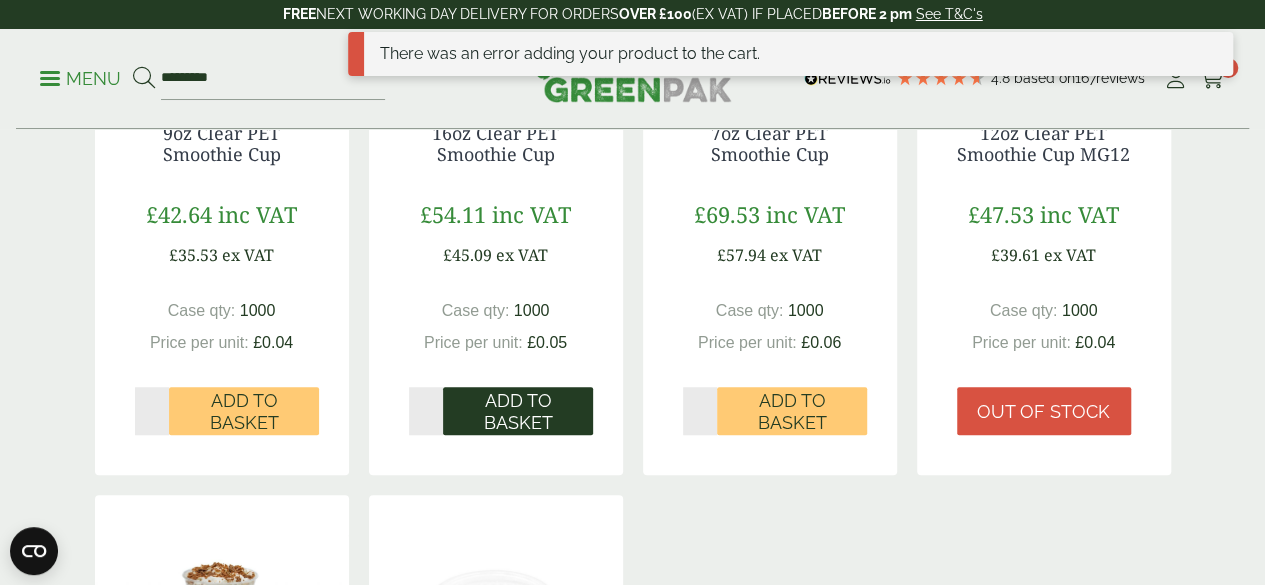click on "Add to Basket" at bounding box center [518, 411] 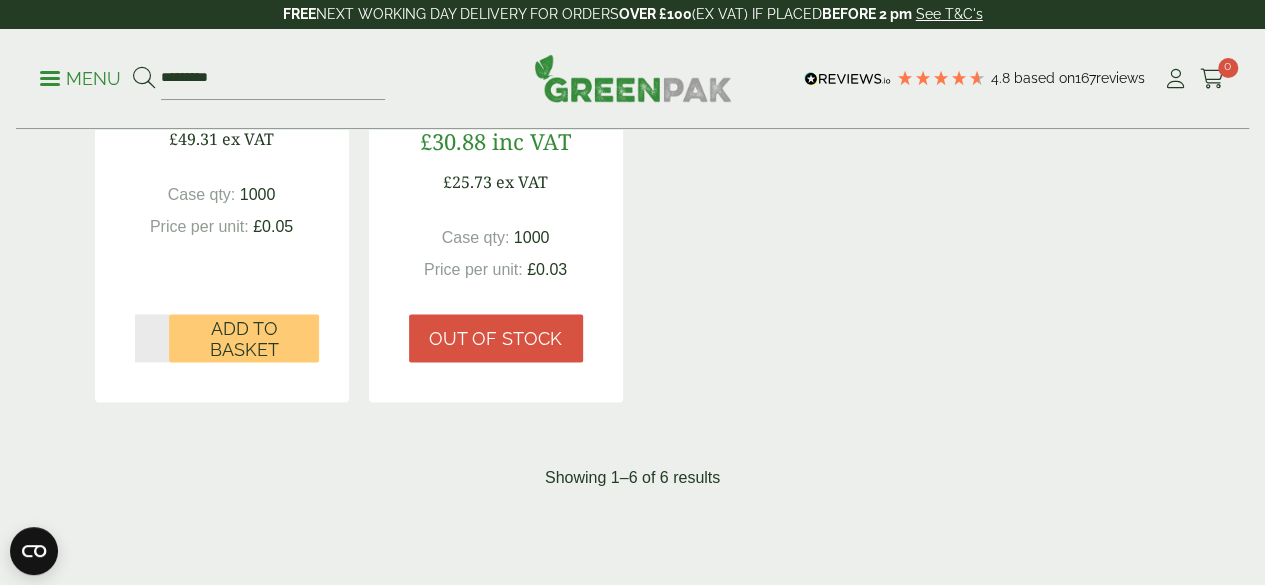 scroll, scrollTop: 1371, scrollLeft: 0, axis: vertical 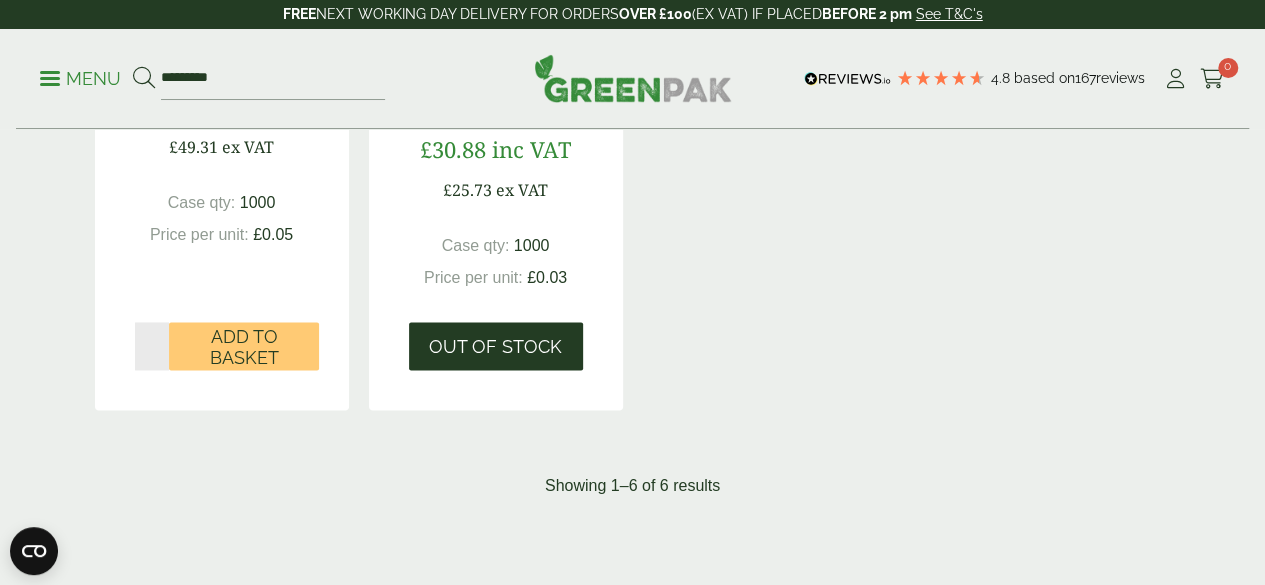 click on "Out of stock" at bounding box center (496, 346) 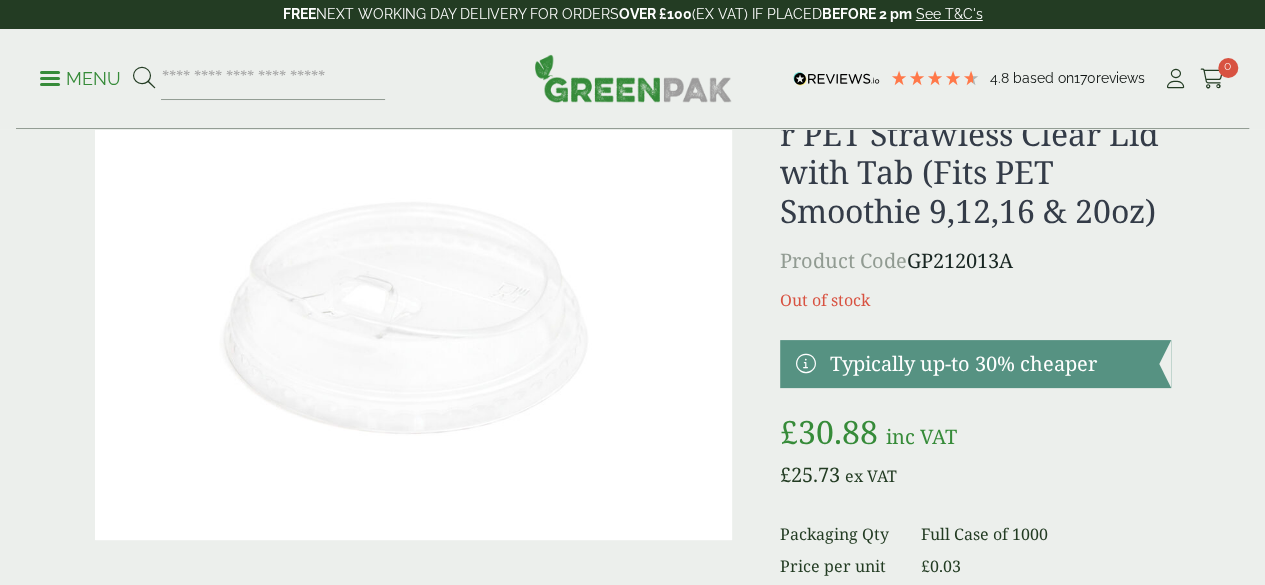 scroll, scrollTop: 178, scrollLeft: 0, axis: vertical 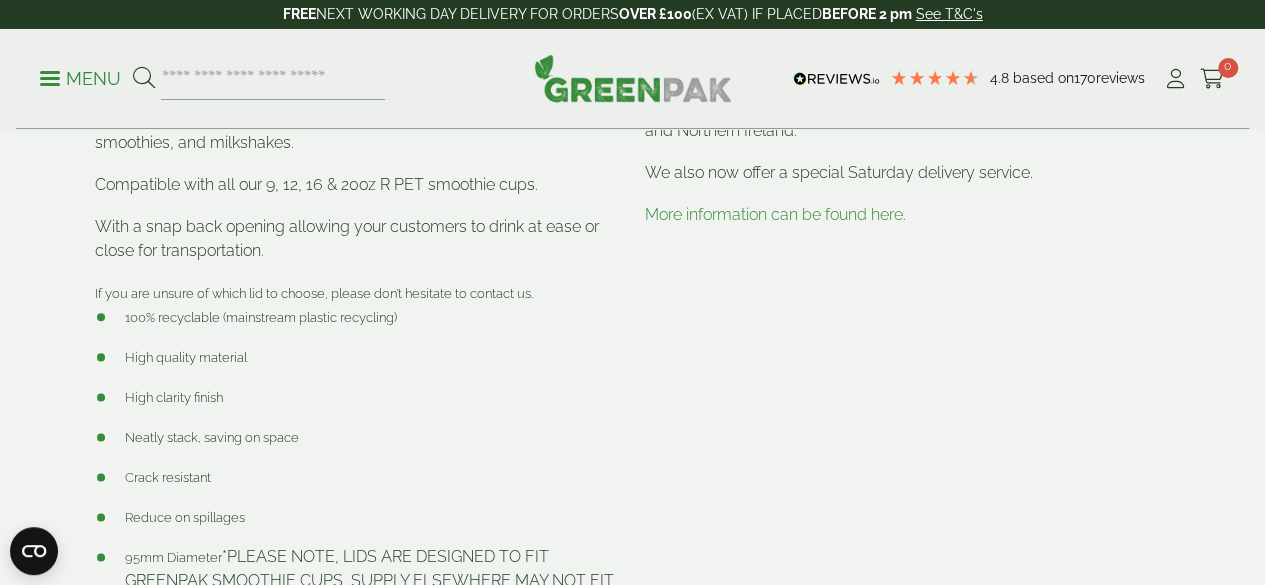 click on "4.8   Based on  170  reviews" at bounding box center (975, 79) 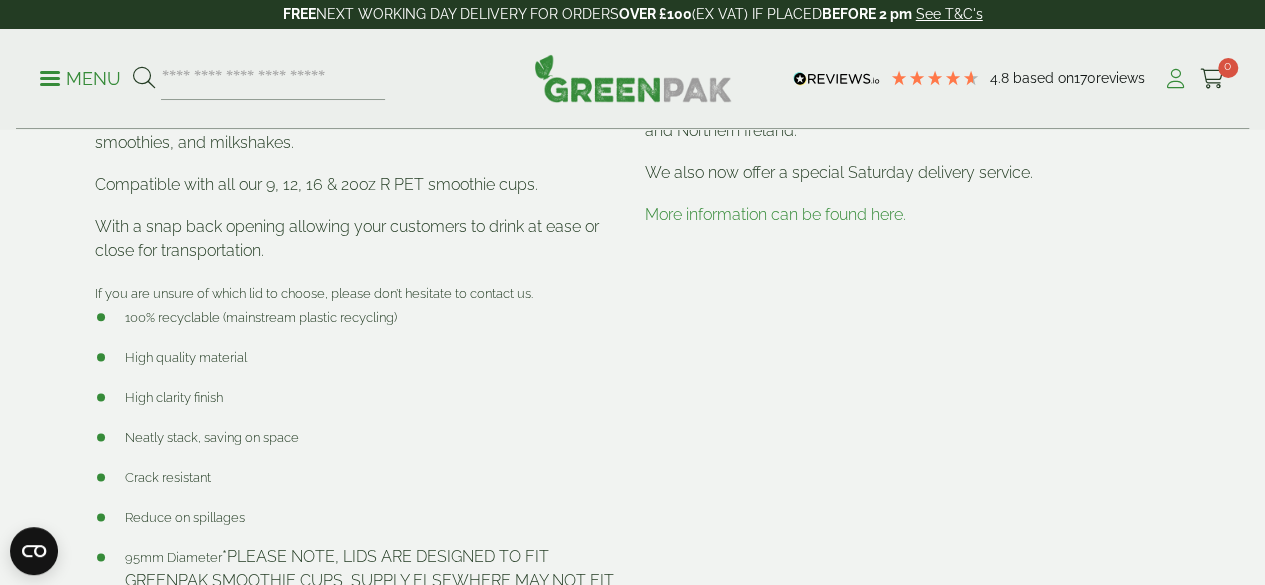 click at bounding box center [1175, 79] 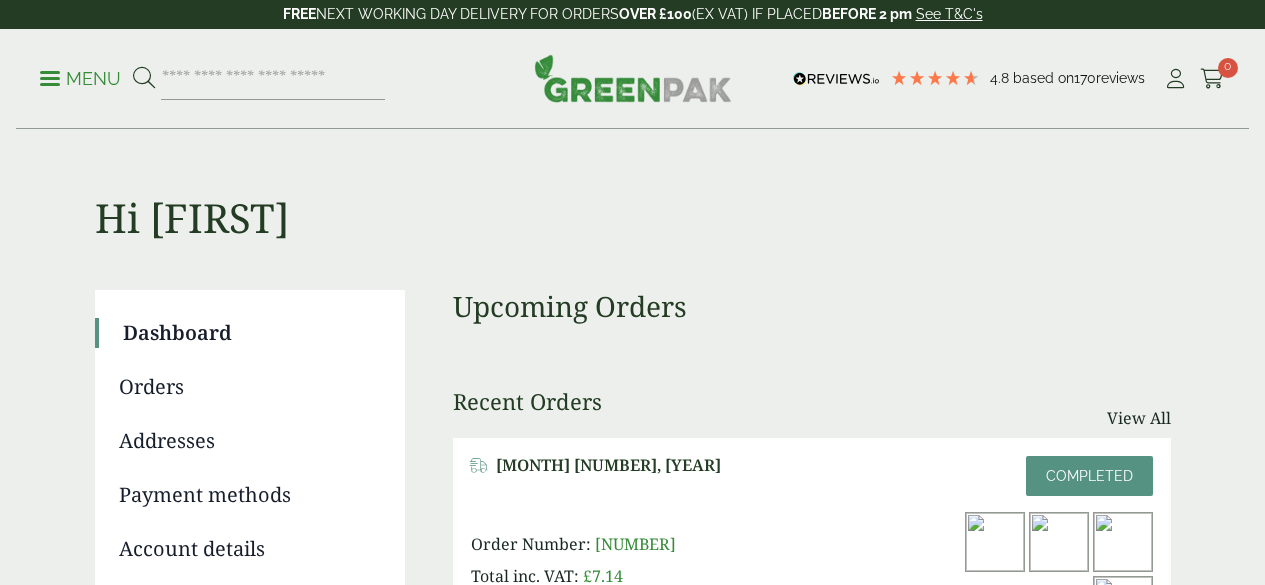 scroll, scrollTop: 14, scrollLeft: 0, axis: vertical 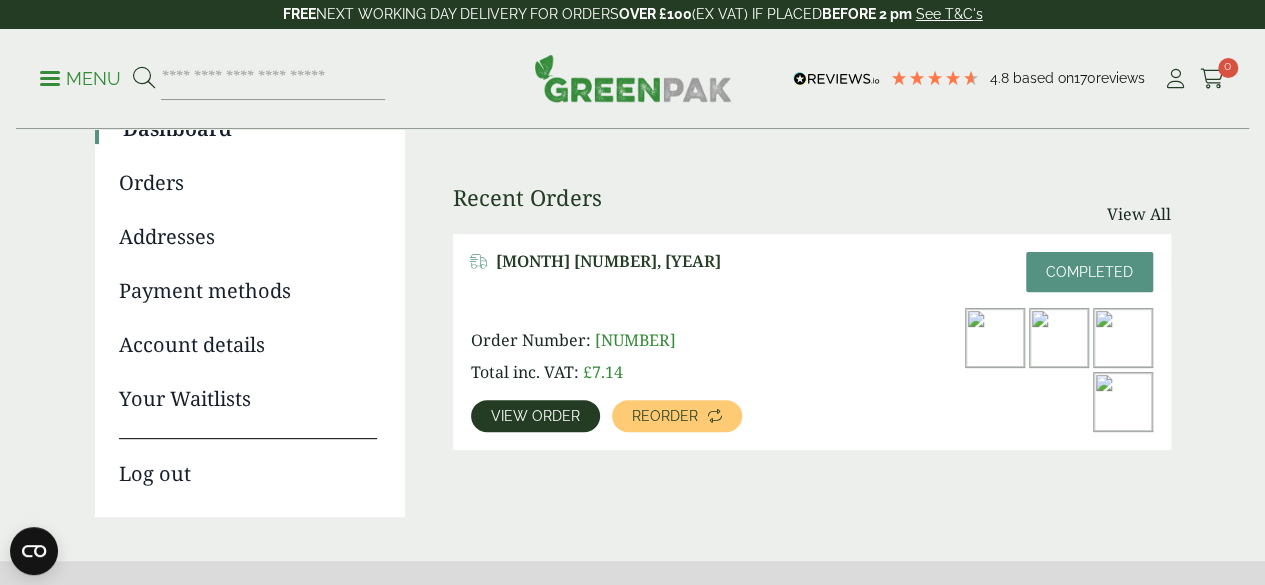 click on "Your Waitlists" at bounding box center [248, 399] 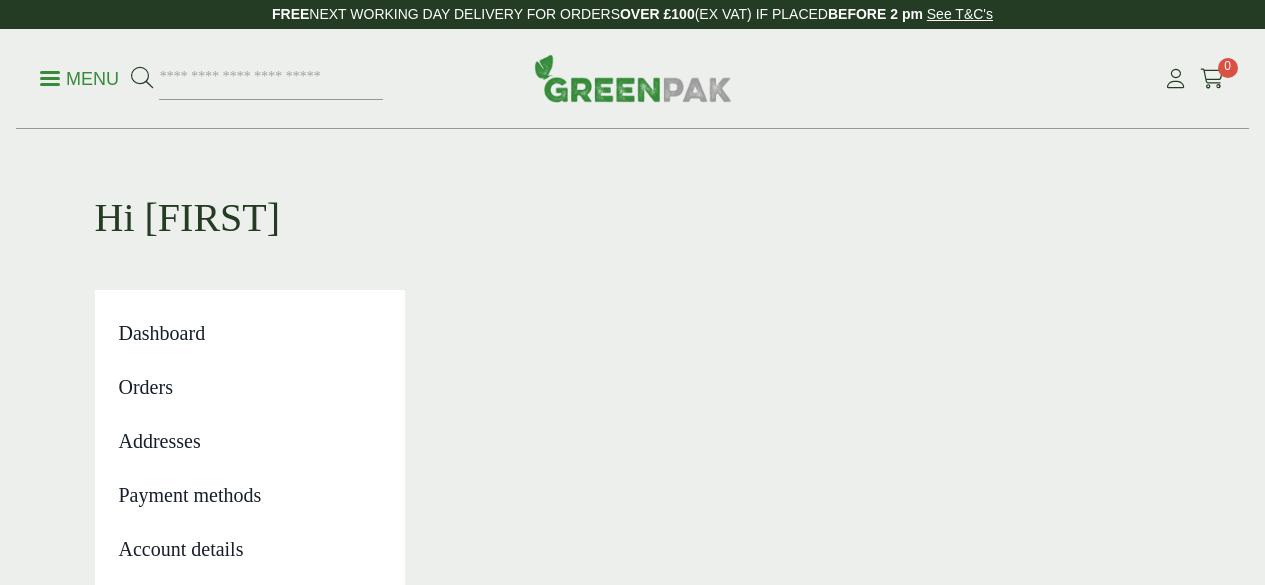 scroll, scrollTop: 0, scrollLeft: 0, axis: both 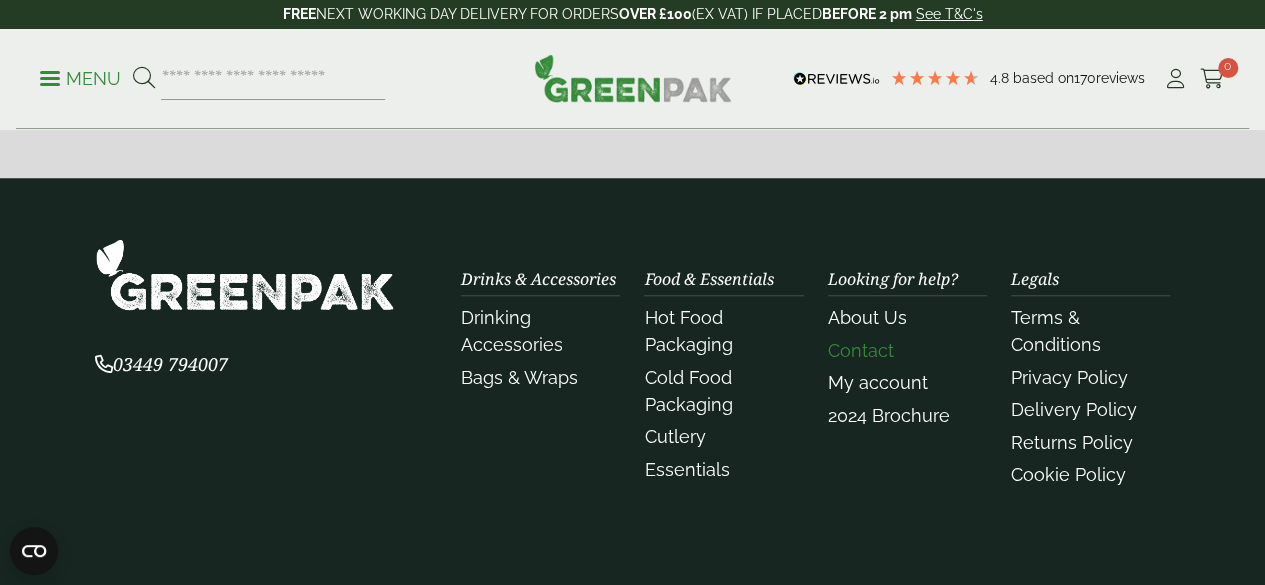 click on "Contact" at bounding box center (861, 350) 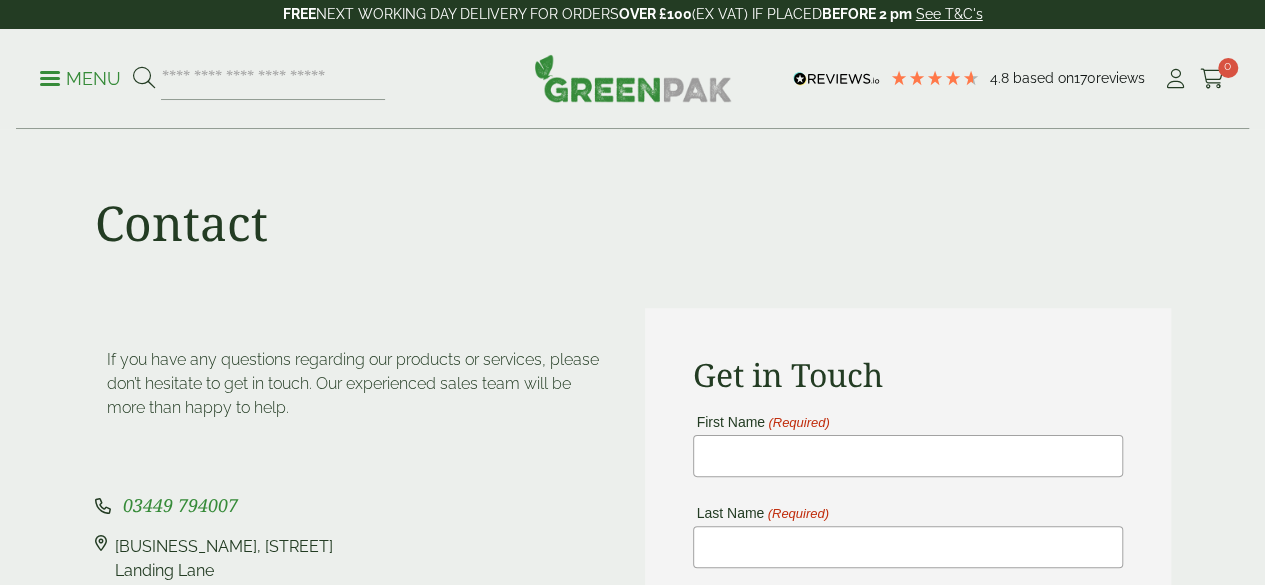 scroll, scrollTop: 174, scrollLeft: 0, axis: vertical 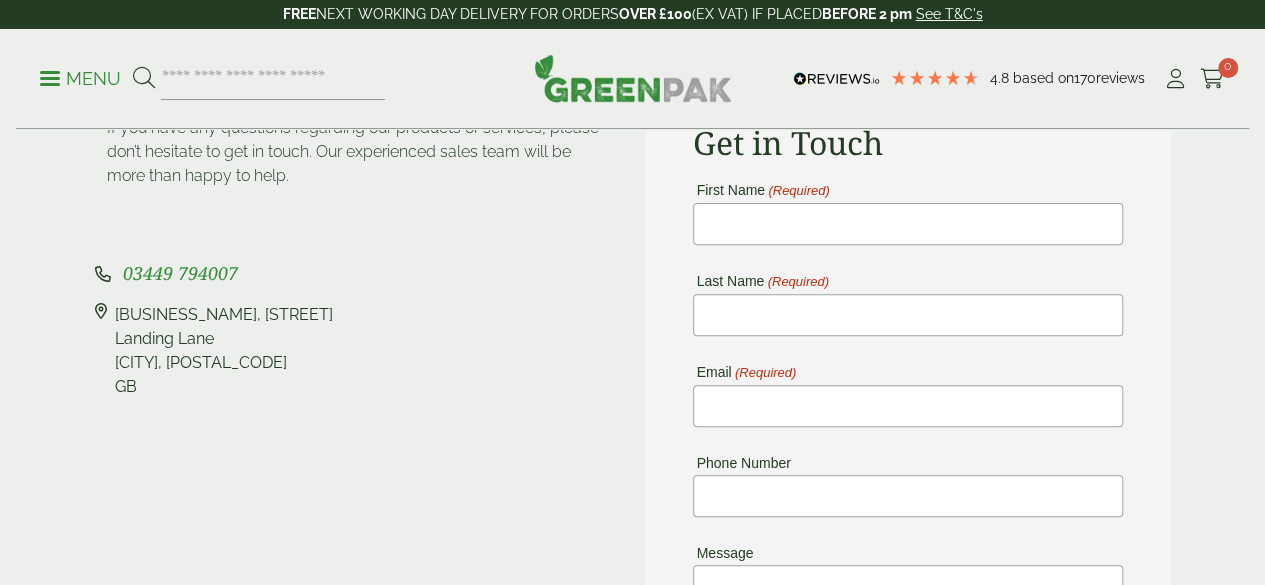 click on "[FIRST] [LAST] [EMAIL] [PHONE] [MESSAGE]" at bounding box center [908, 515] 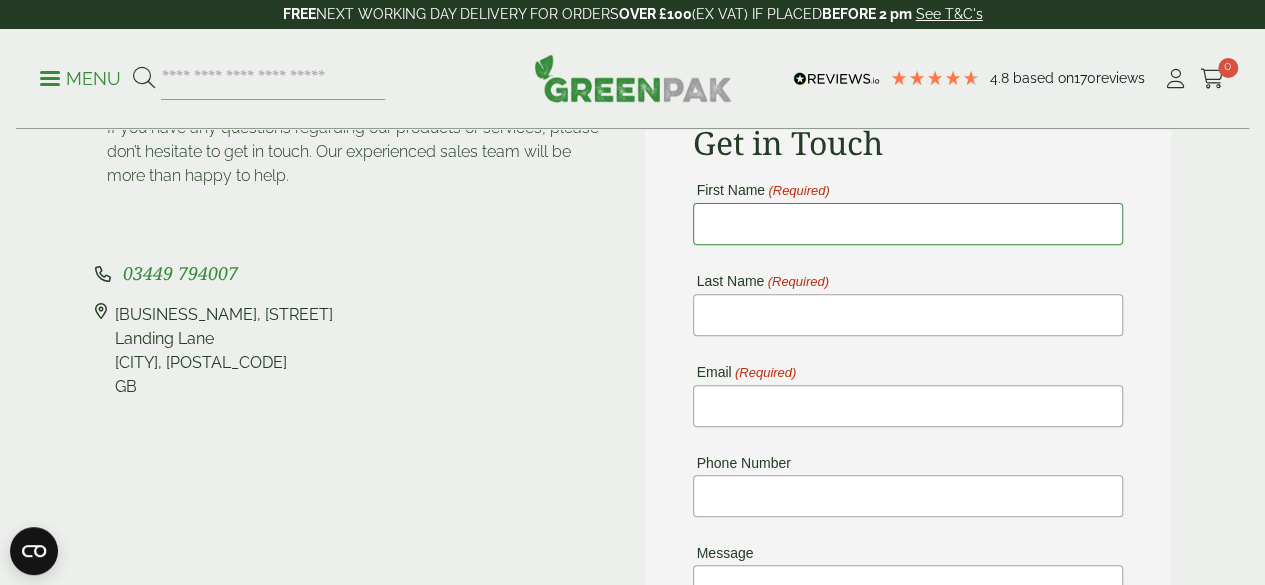click on "[FIRST] [LAST]" at bounding box center [908, 224] 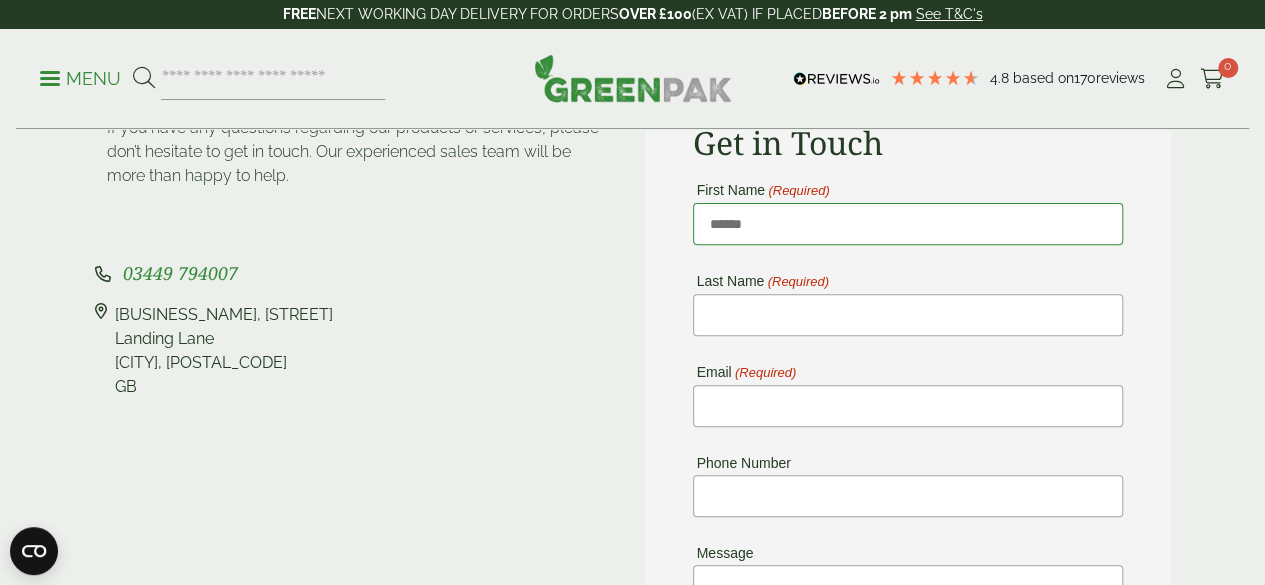 type on "******" 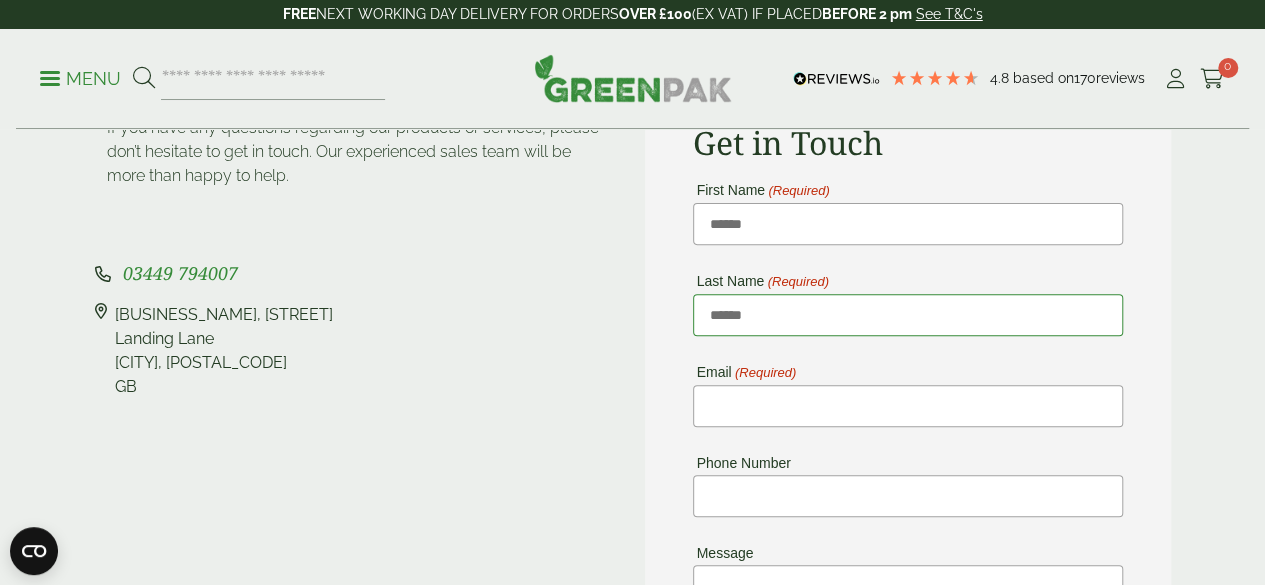 type on "******" 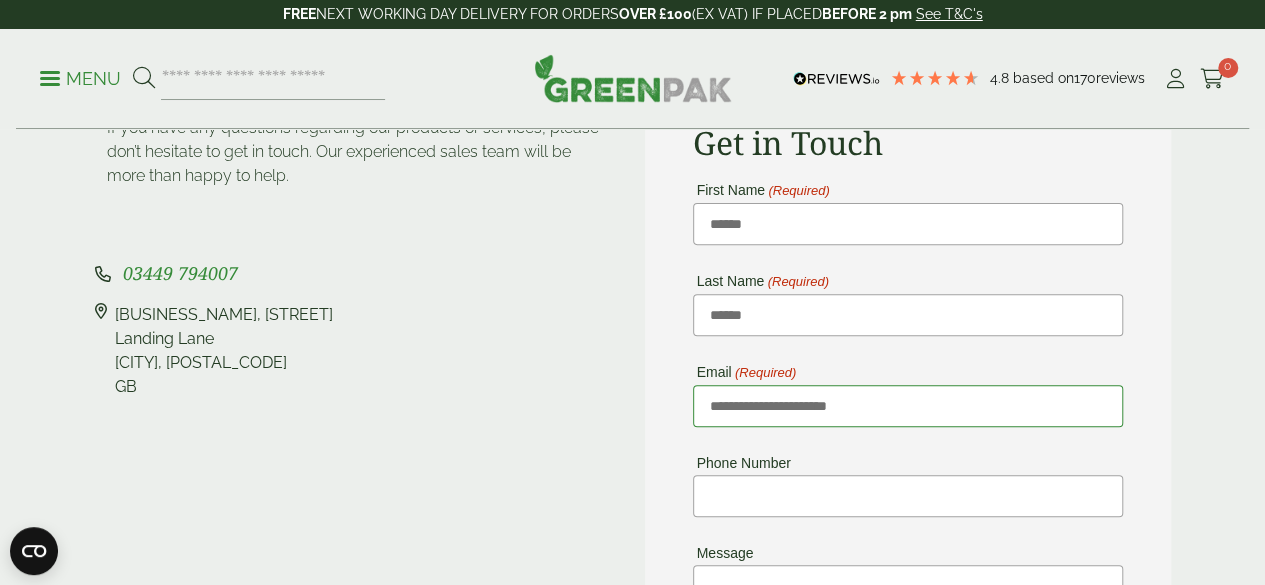 type on "**********" 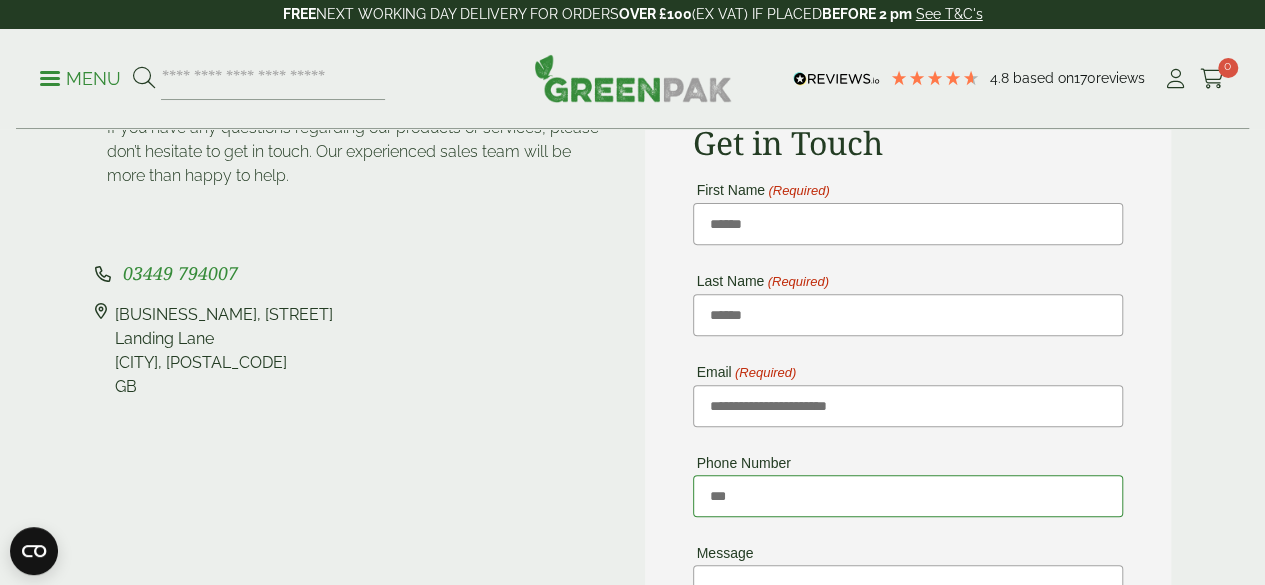 type on "***" 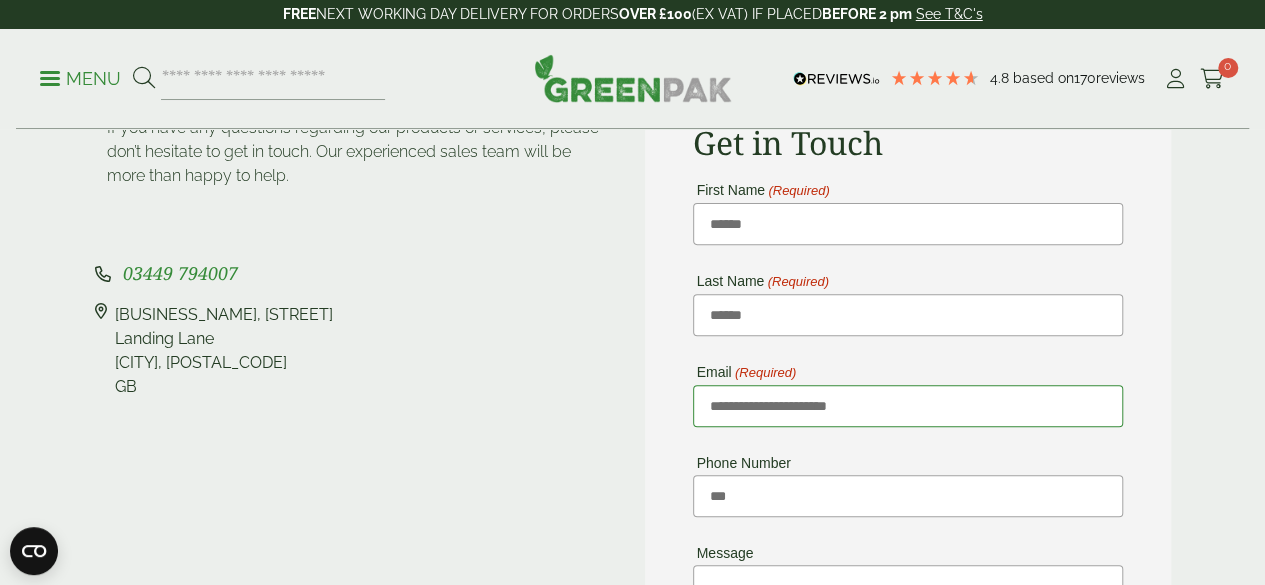 drag, startPoint x: 934, startPoint y: 403, endPoint x: 627, endPoint y: 426, distance: 307.86035 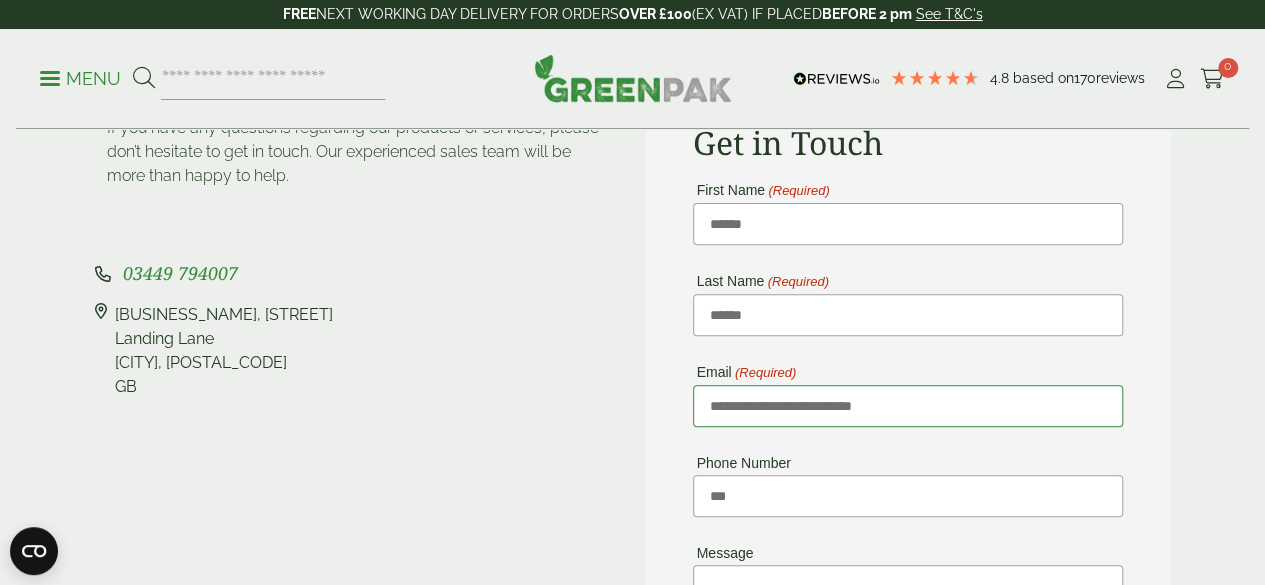 type on "**********" 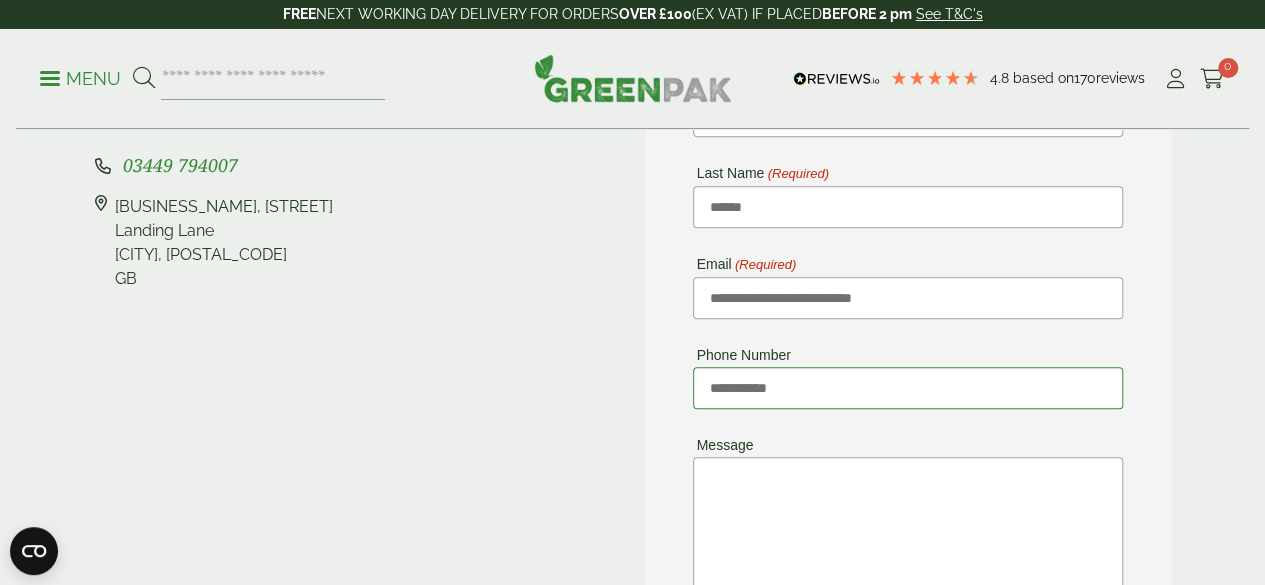 scroll, scrollTop: 400, scrollLeft: 0, axis: vertical 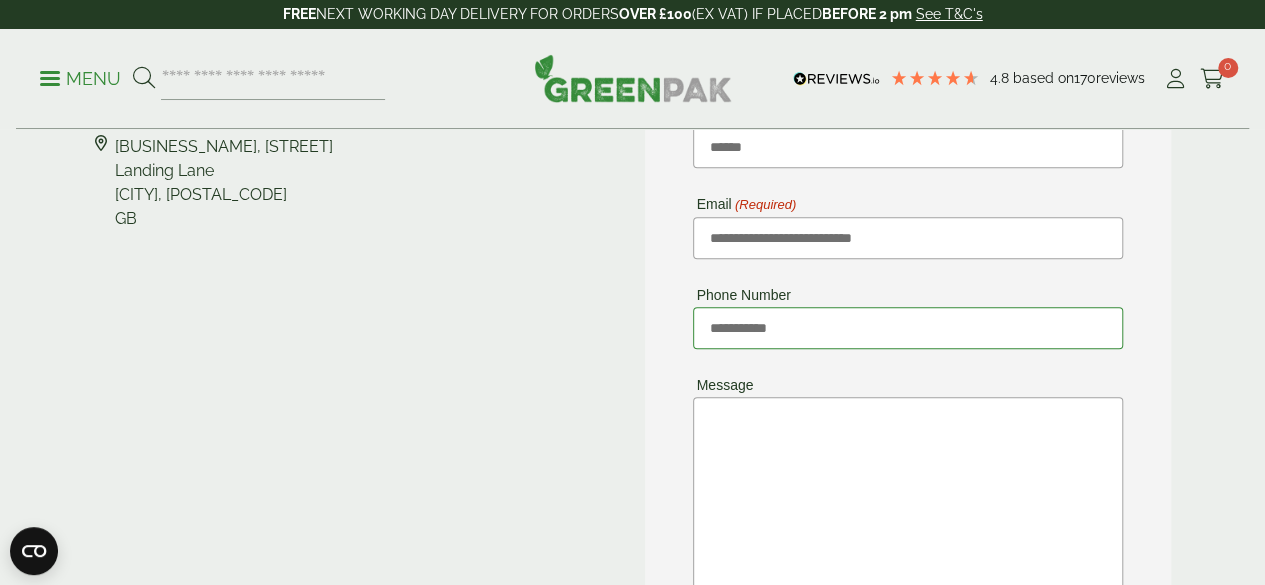 type on "**********" 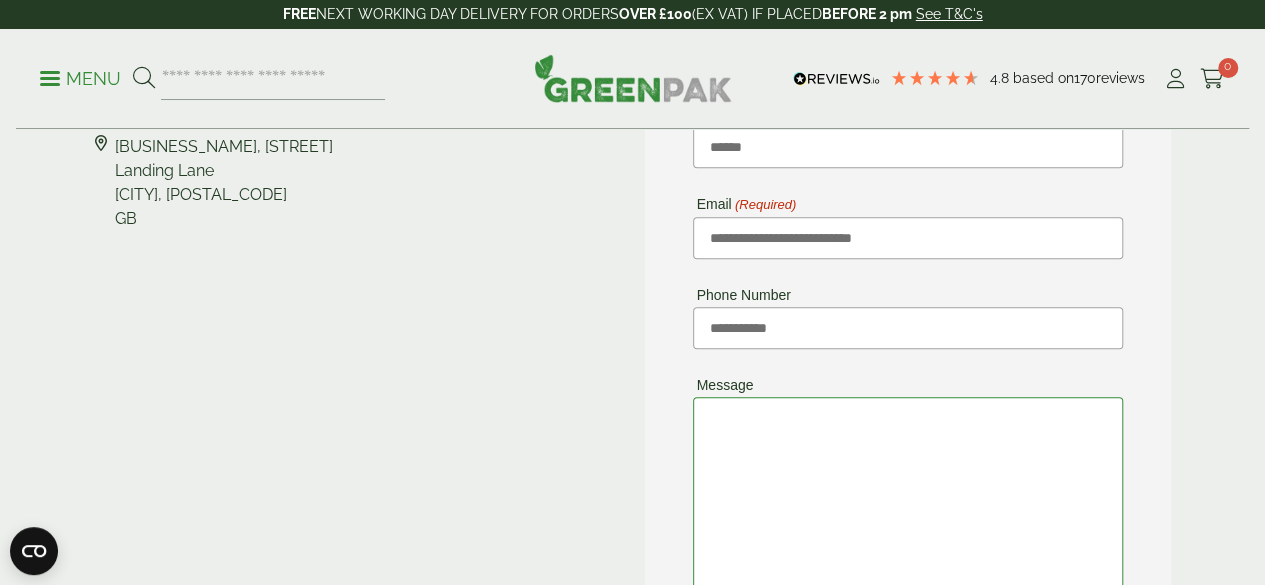 click on "Message" at bounding box center (908, 541) 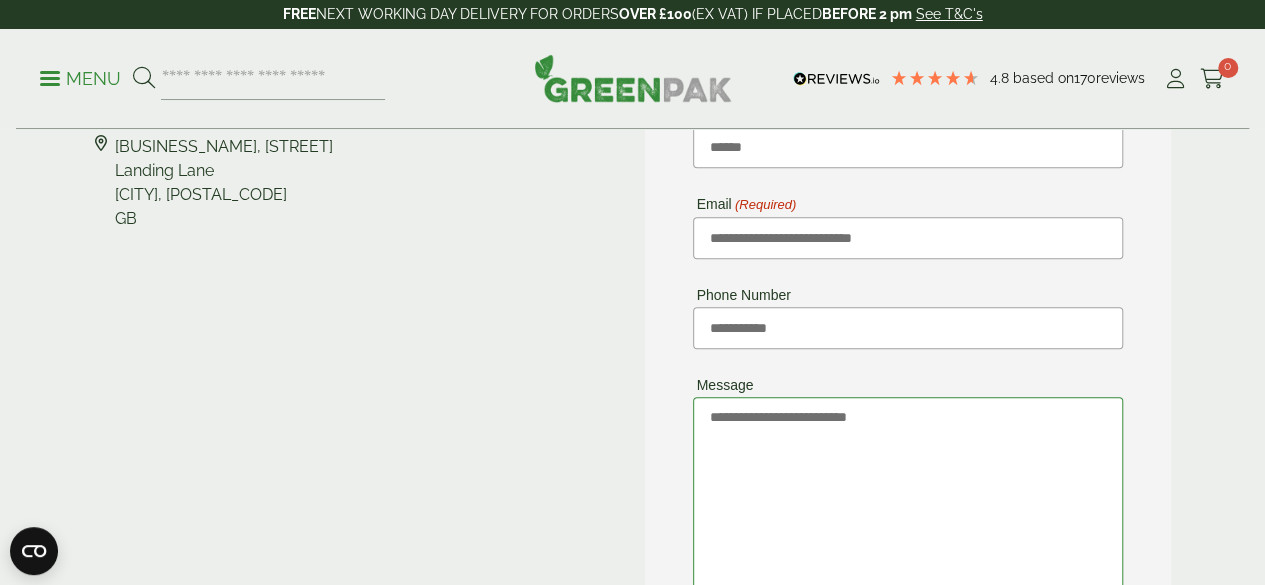scroll, scrollTop: 0, scrollLeft: 0, axis: both 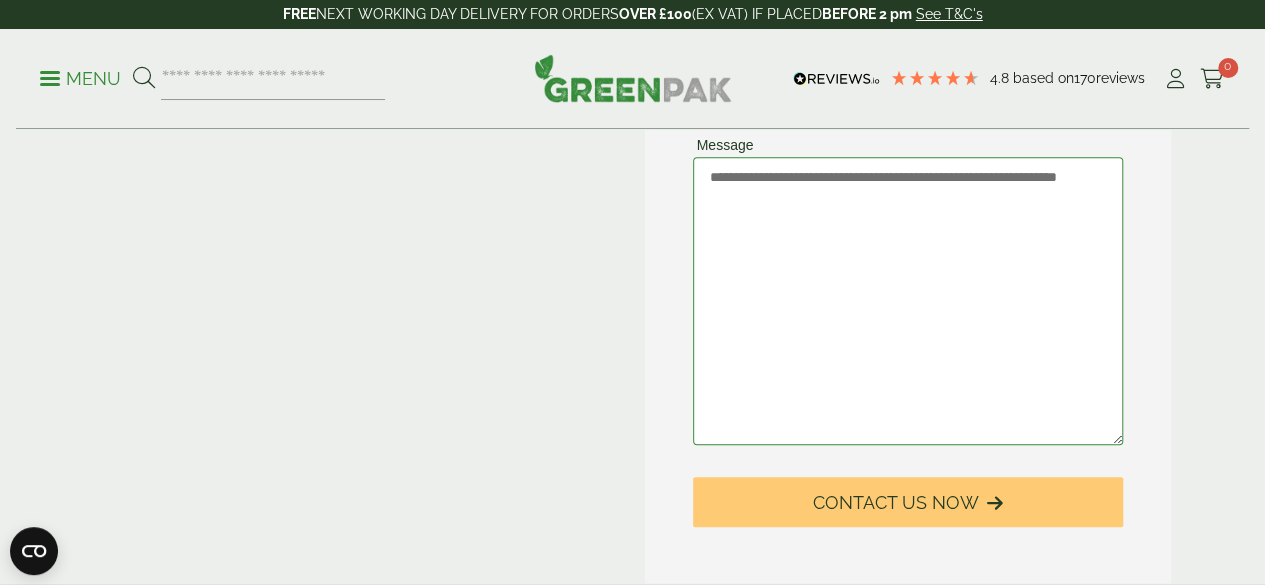 paste on "**********" 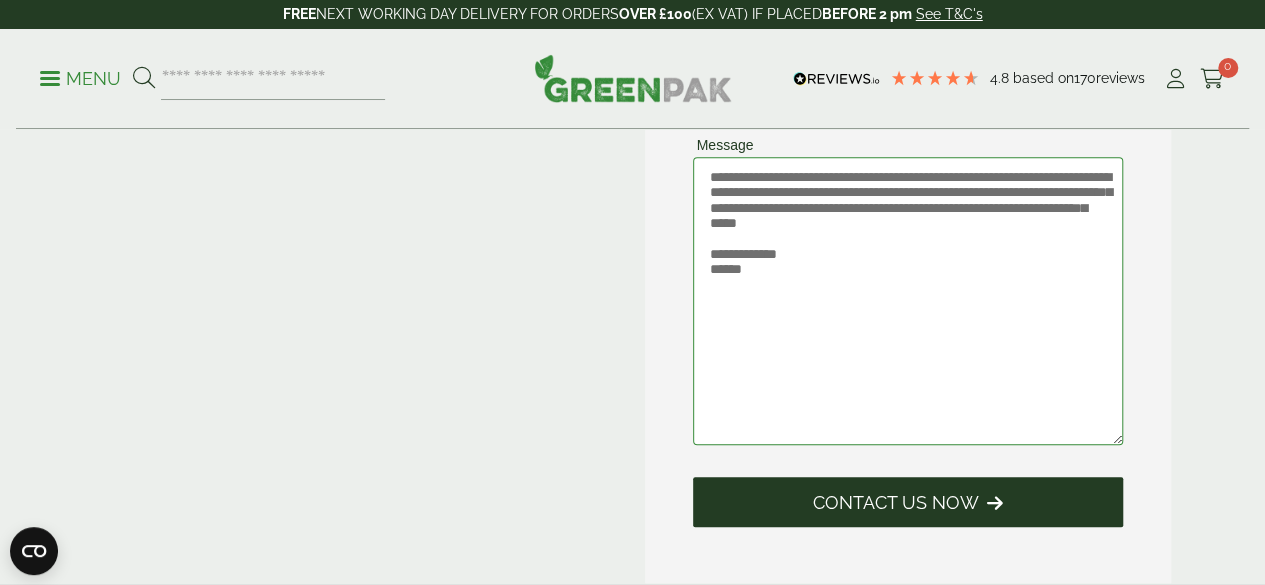 type on "**********" 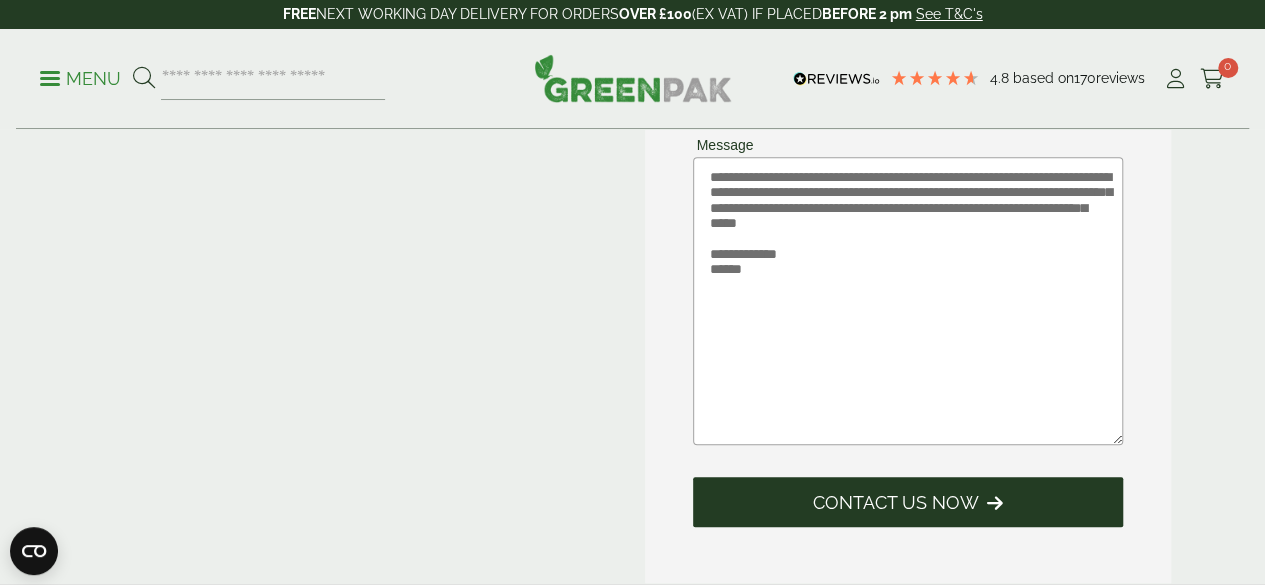 click on "Contact Us Now" at bounding box center [908, 502] 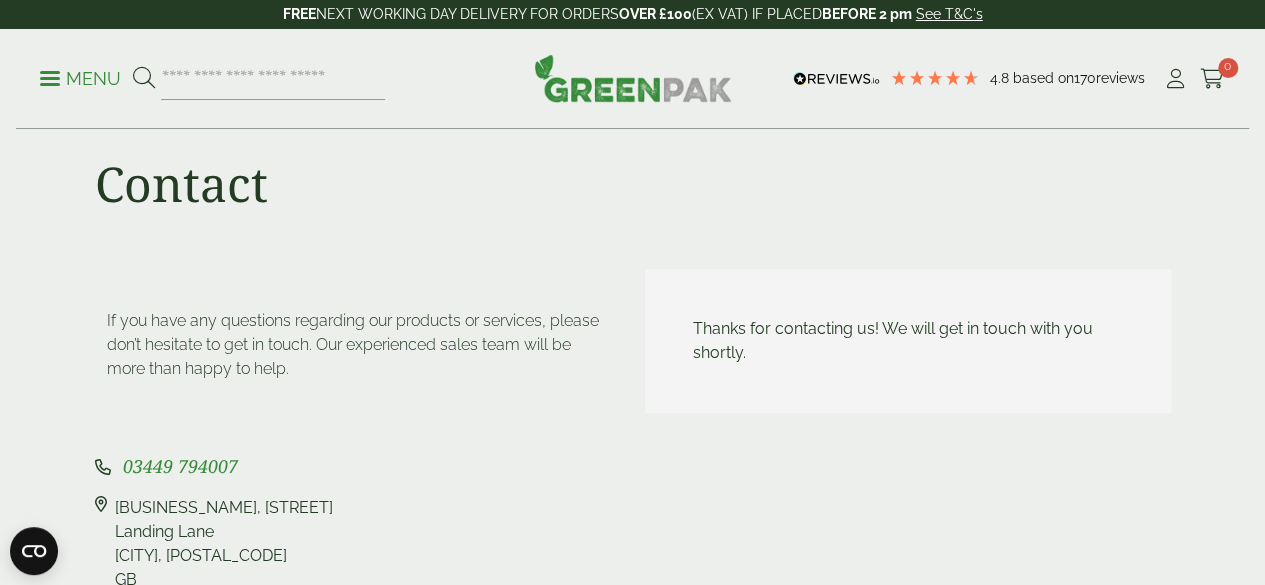 scroll, scrollTop: 38, scrollLeft: 0, axis: vertical 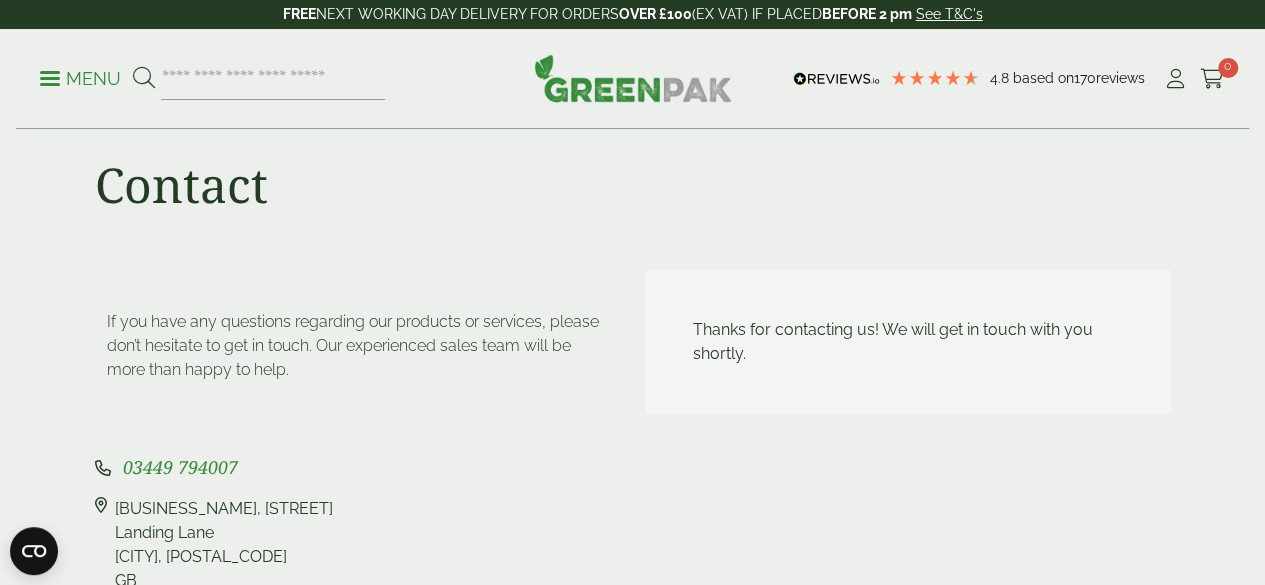 click on "If you have any questions regarding our products or services, please don’t hesitate to get in touch. Our experienced sales team will be more than happy to help." at bounding box center (358, 362) 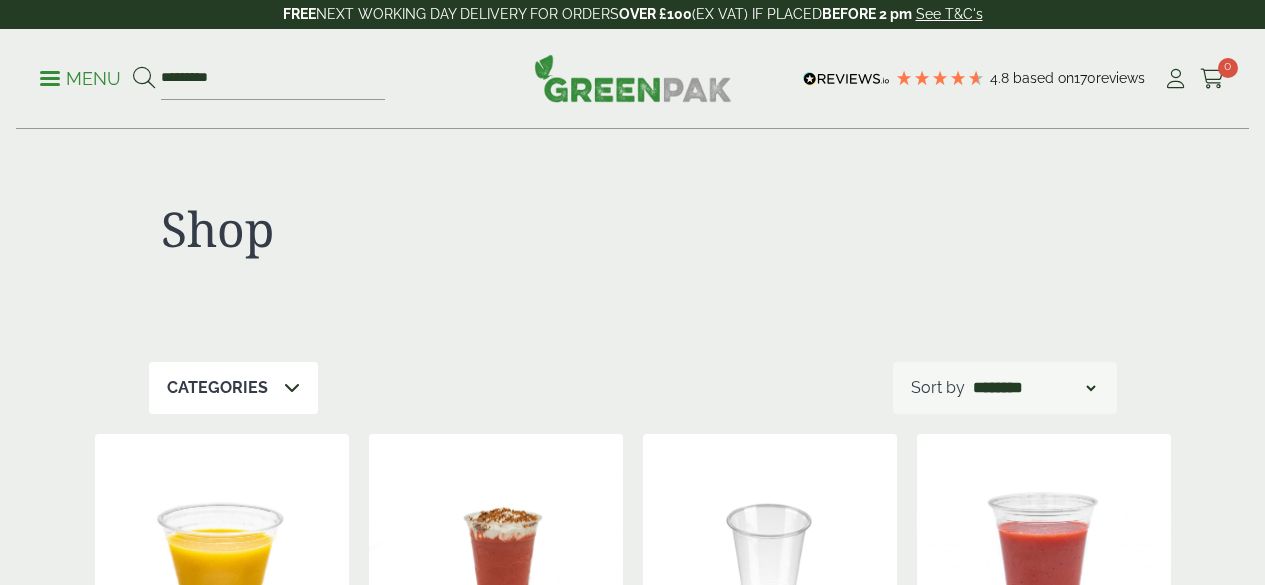 scroll, scrollTop: 0, scrollLeft: 0, axis: both 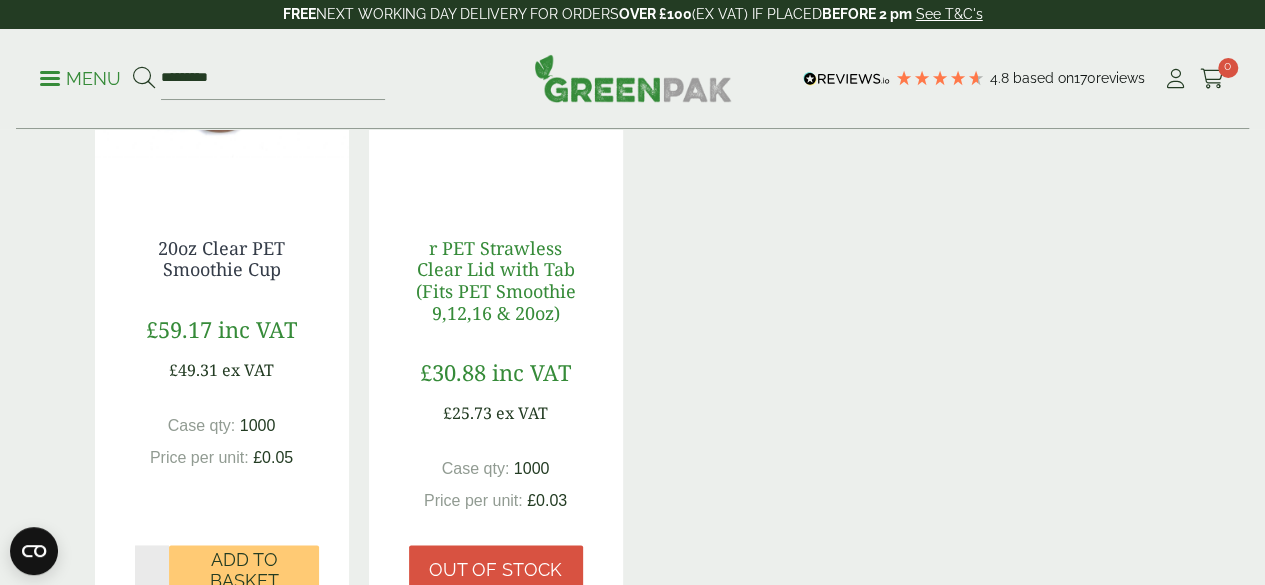 click on "r PET Strawless Clear Lid with Tab (Fits PET Smoothie 9,12,16 & 20oz)" at bounding box center [496, 280] 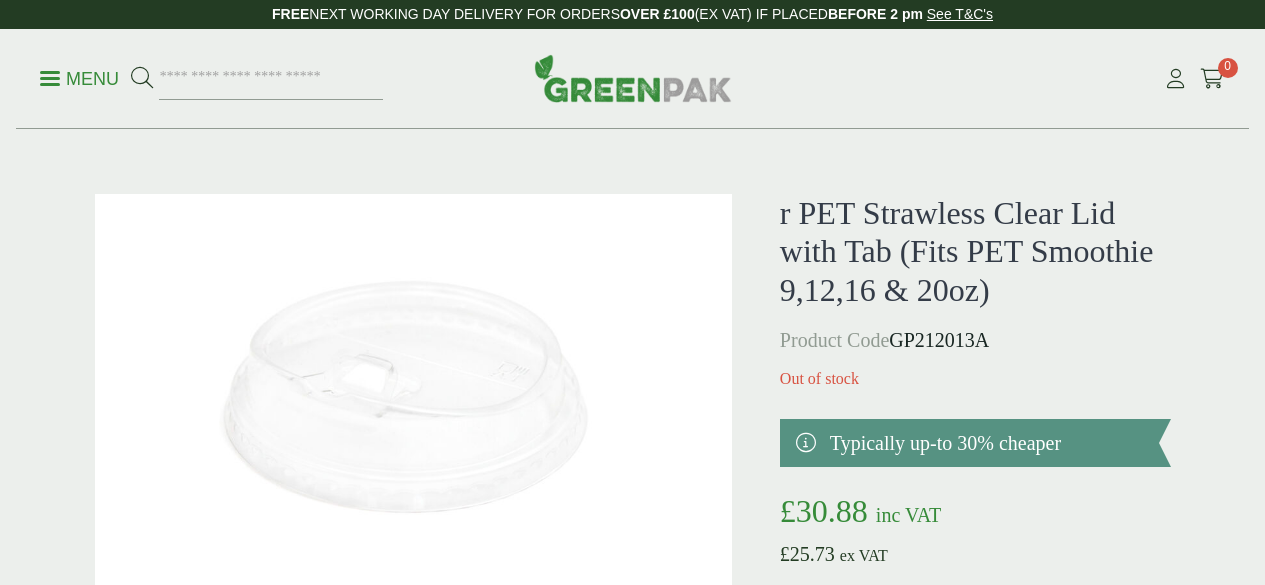 scroll, scrollTop: 0, scrollLeft: 0, axis: both 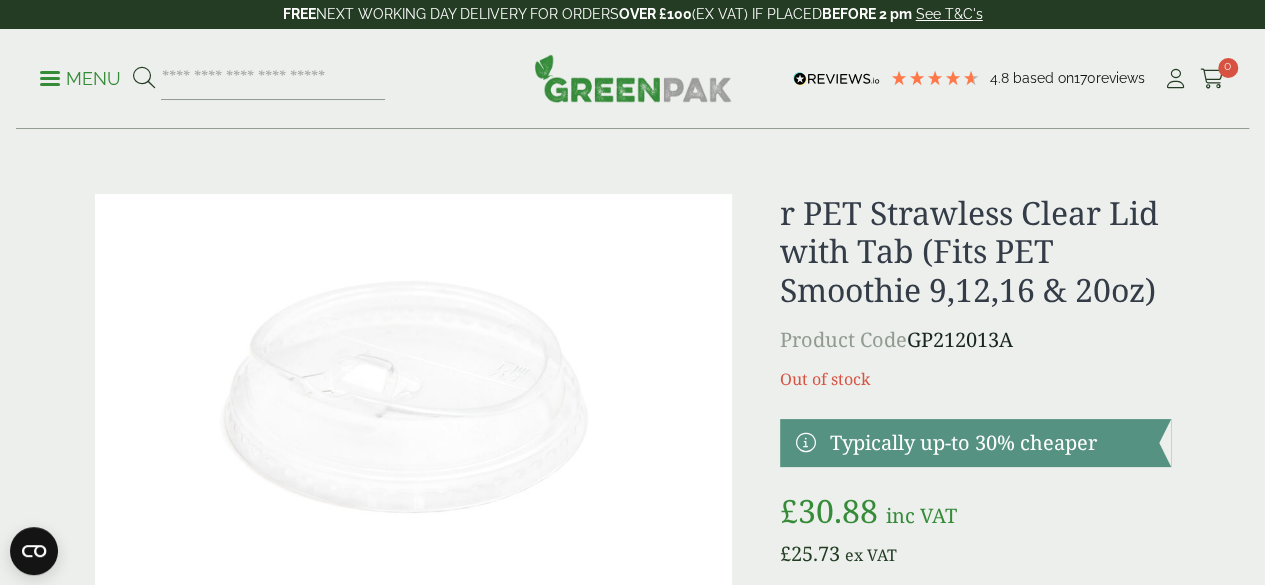 drag, startPoint x: 1141, startPoint y: 375, endPoint x: 972, endPoint y: 383, distance: 169.18924 